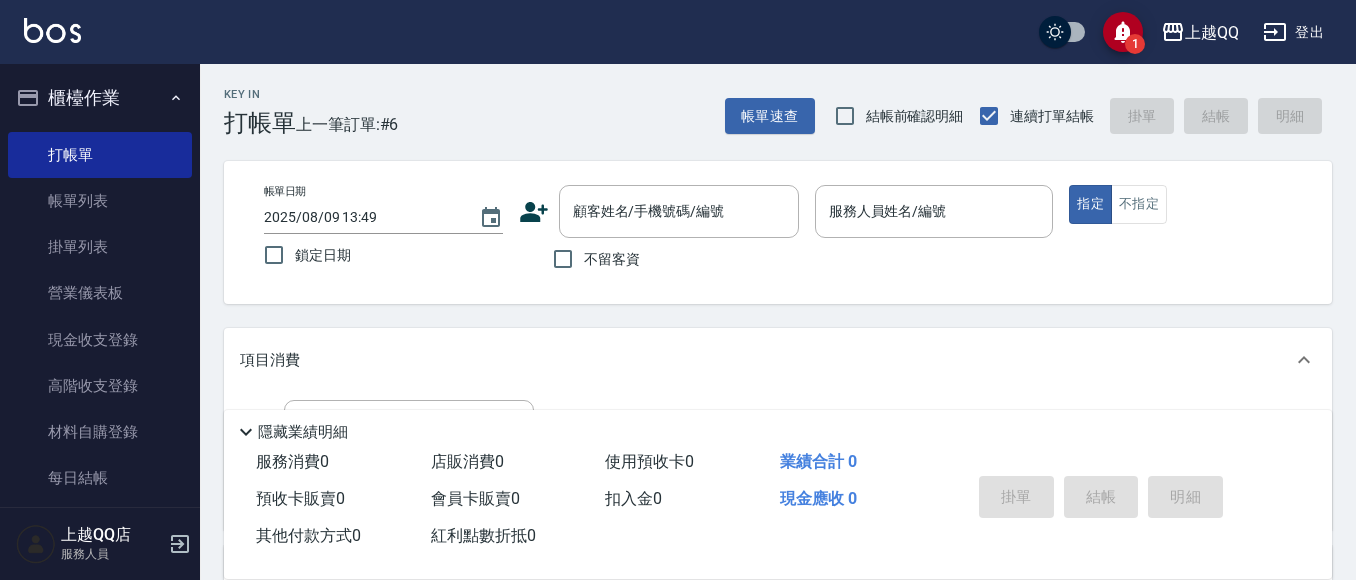 scroll, scrollTop: 0, scrollLeft: 0, axis: both 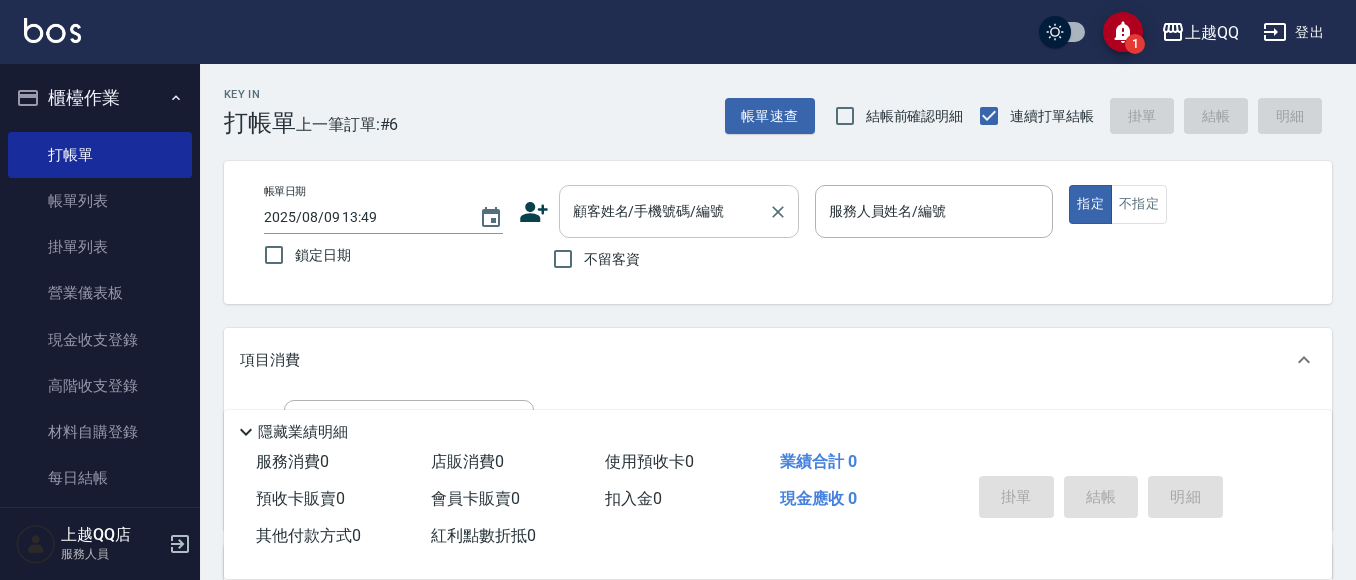 click on "顧客姓名/手機號碼/編號" at bounding box center [664, 211] 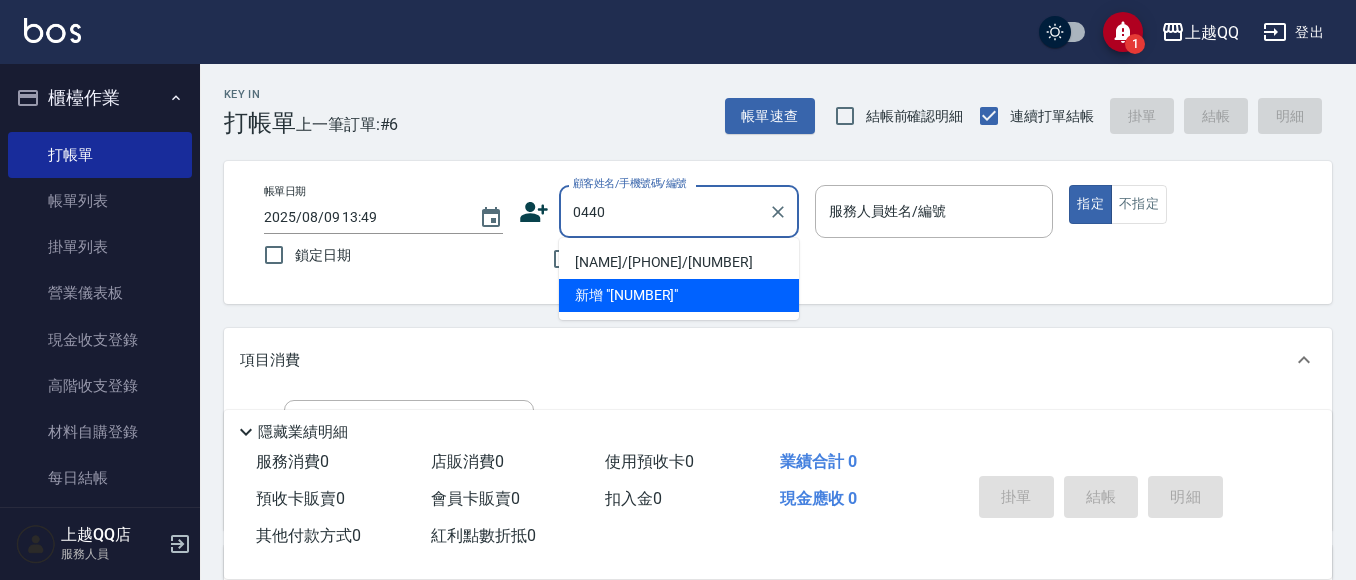 type on "[NAME]/[PHONE]/[NUMBER]" 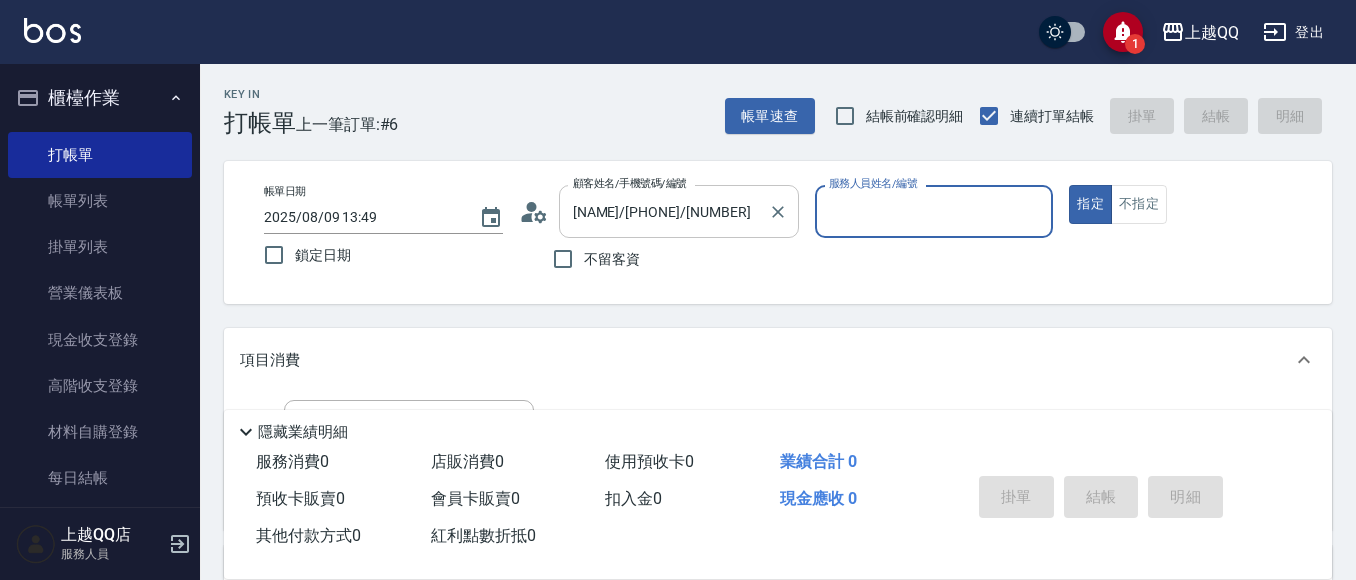 type on "孟穎-8" 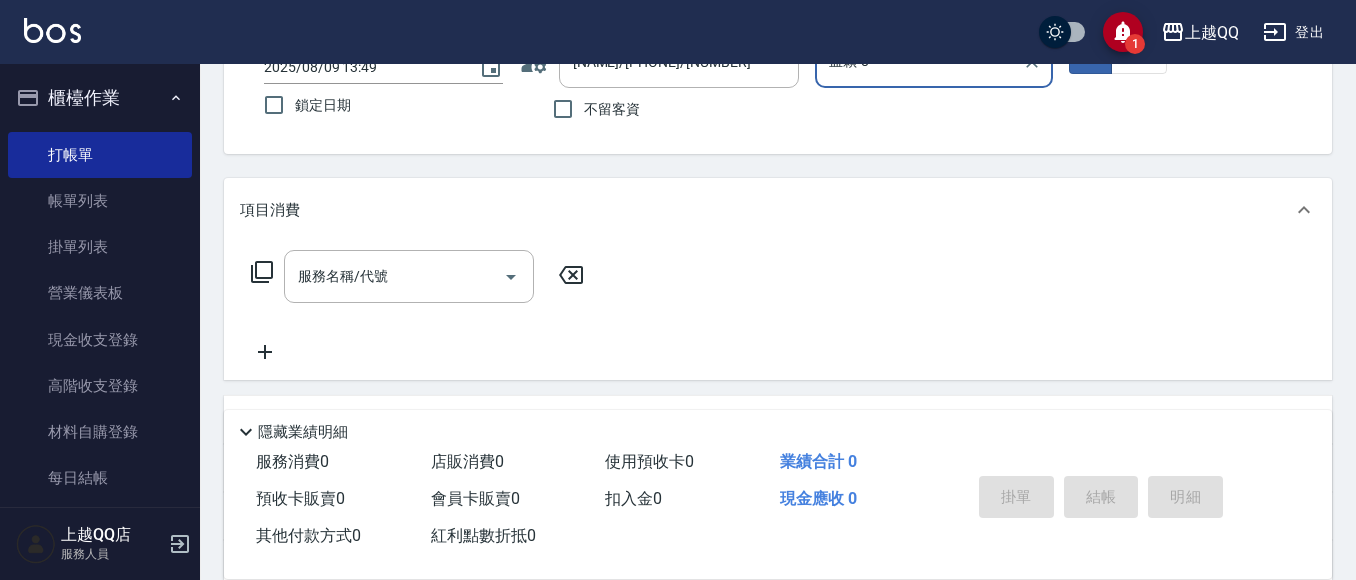 scroll, scrollTop: 175, scrollLeft: 0, axis: vertical 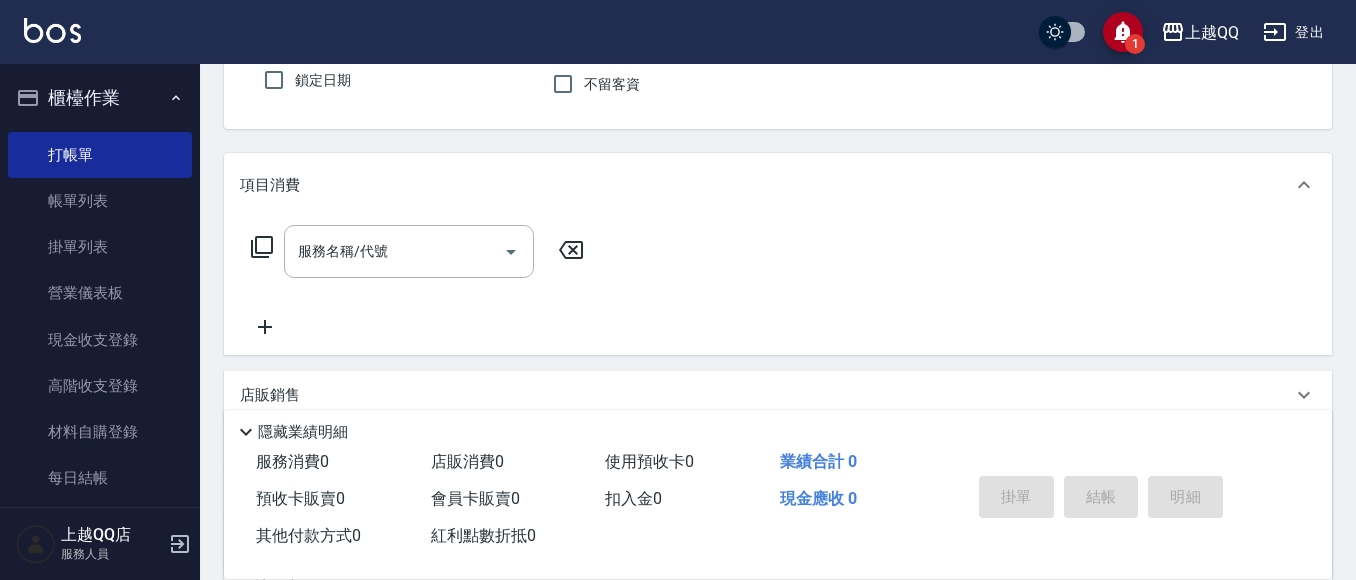 click 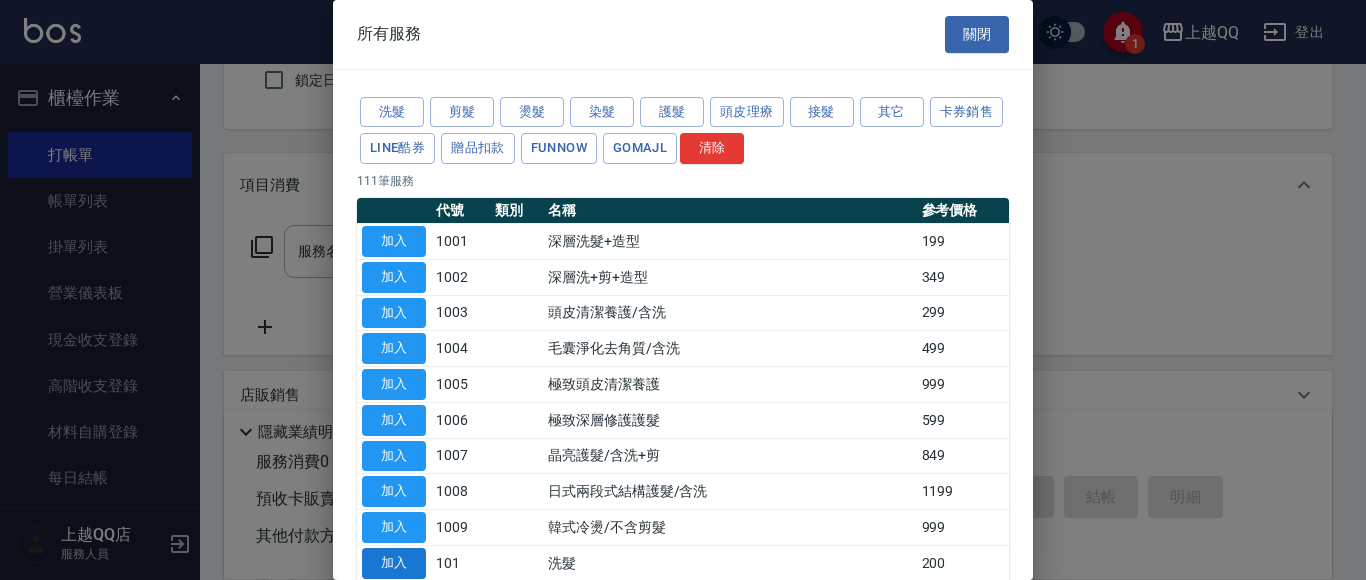 click on "加入" at bounding box center (394, 563) 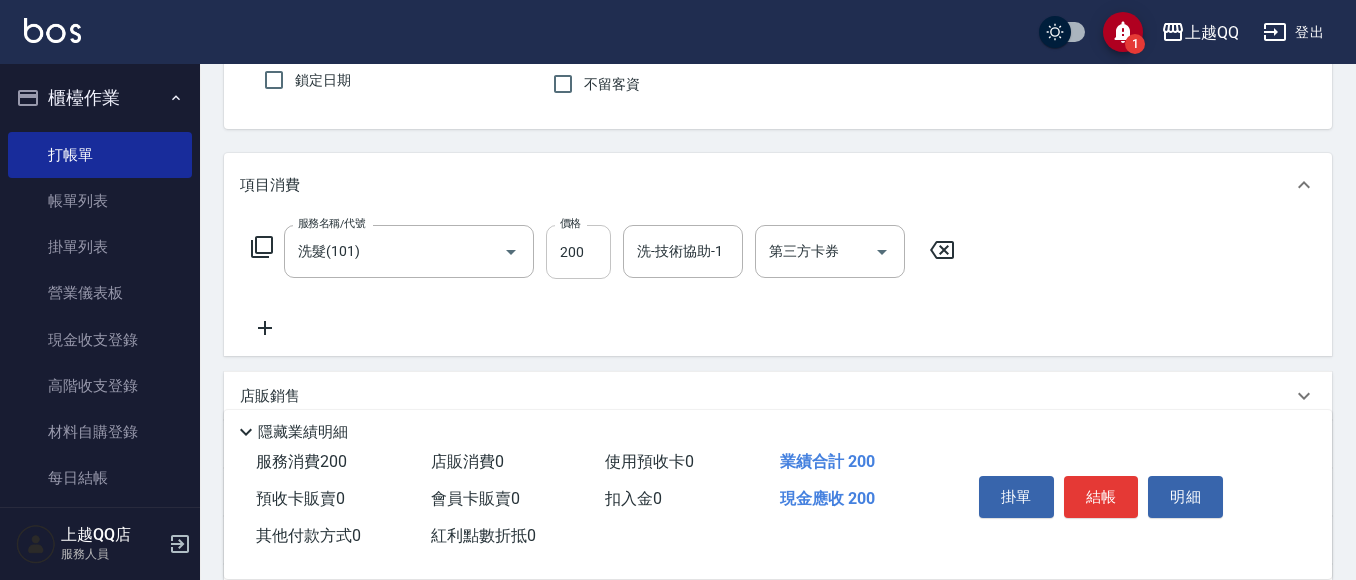 click on "200" at bounding box center [578, 252] 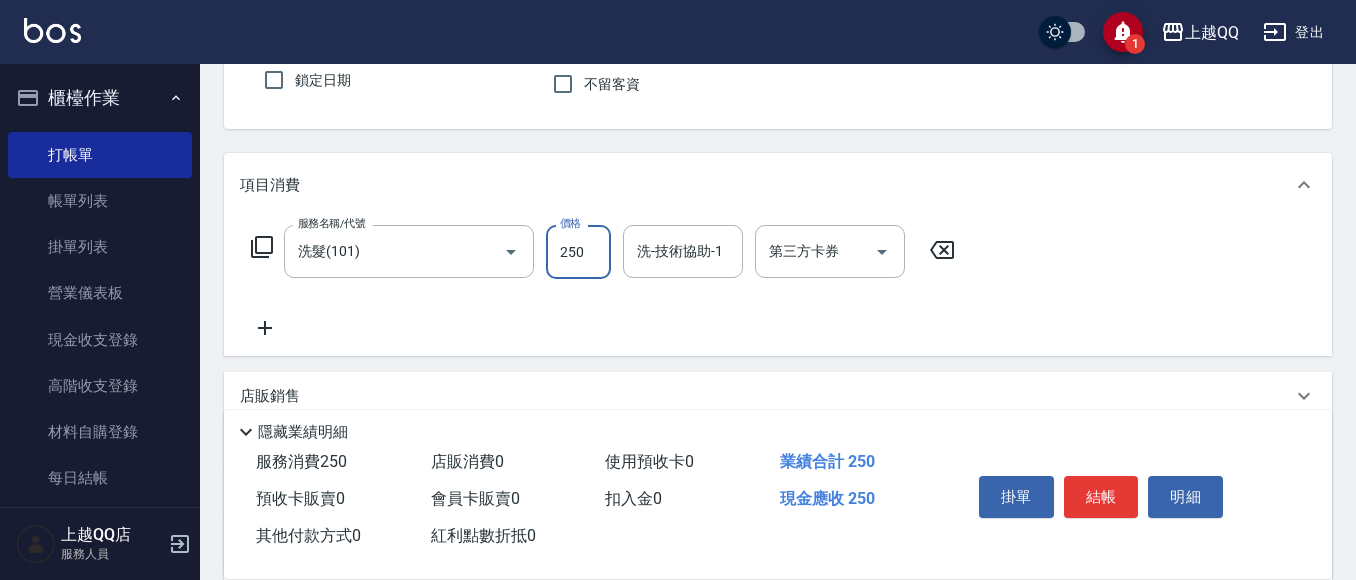 type on "250" 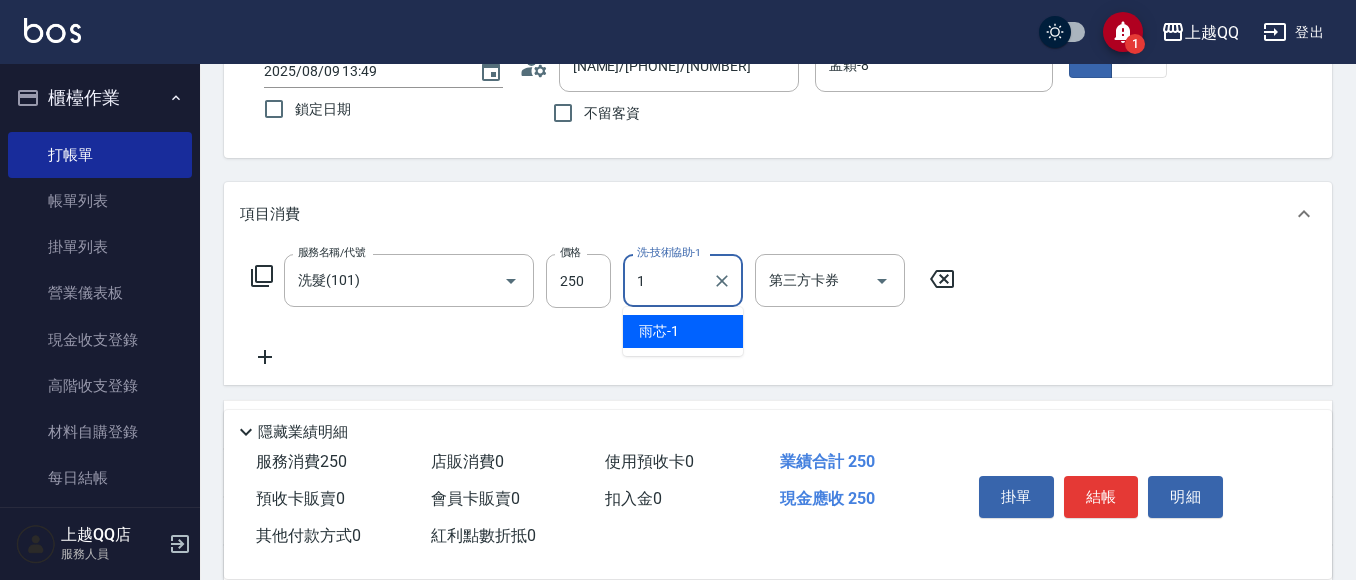 scroll, scrollTop: 123, scrollLeft: 0, axis: vertical 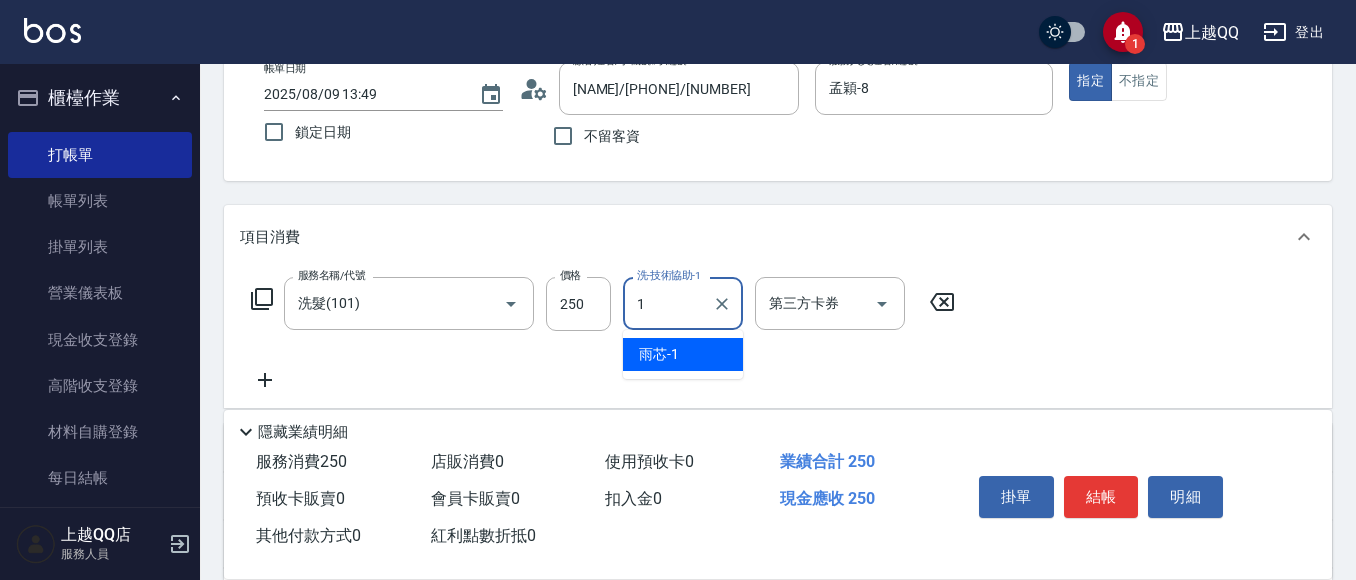 click on "[NAME] -[NUMBER]" at bounding box center (683, 354) 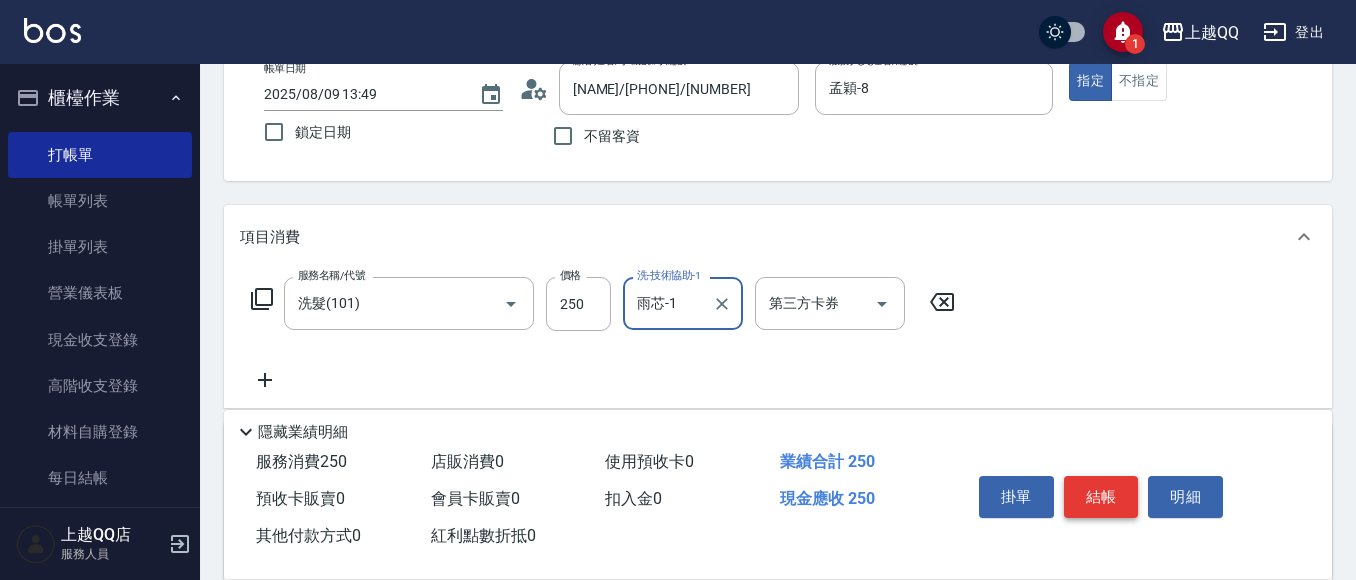 type on "雨芯-1" 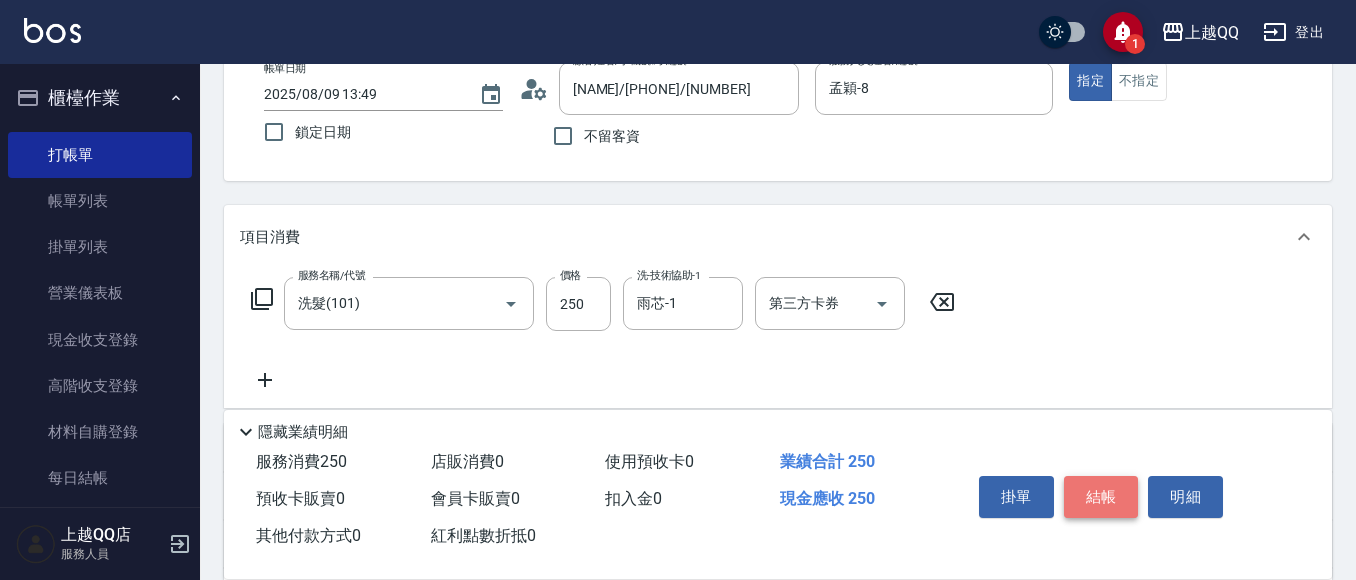 click on "結帳" at bounding box center (1101, 497) 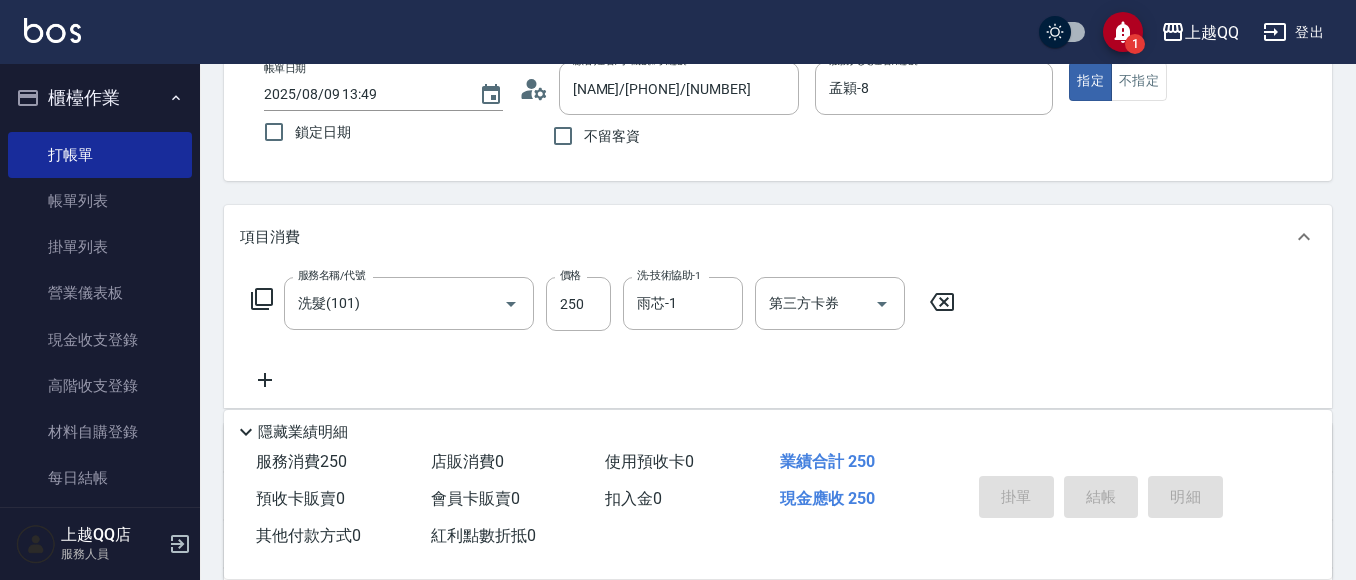 type on "[DATE] [TIME]" 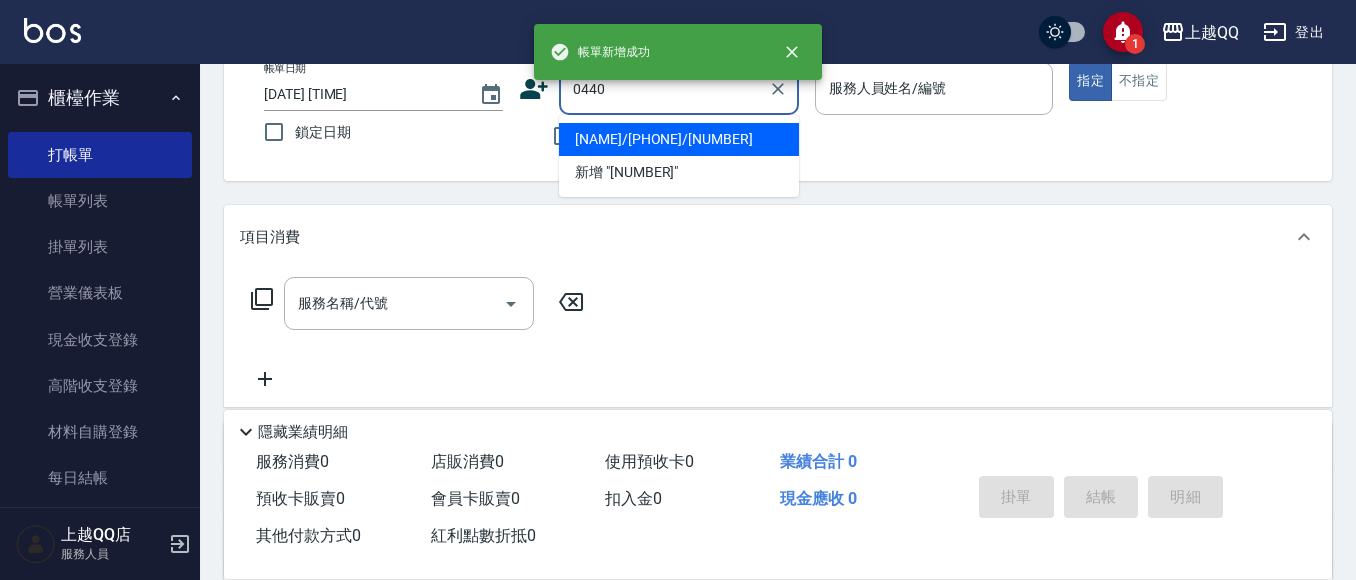 type on "[NAME]/[PHONE]/[NUMBER]" 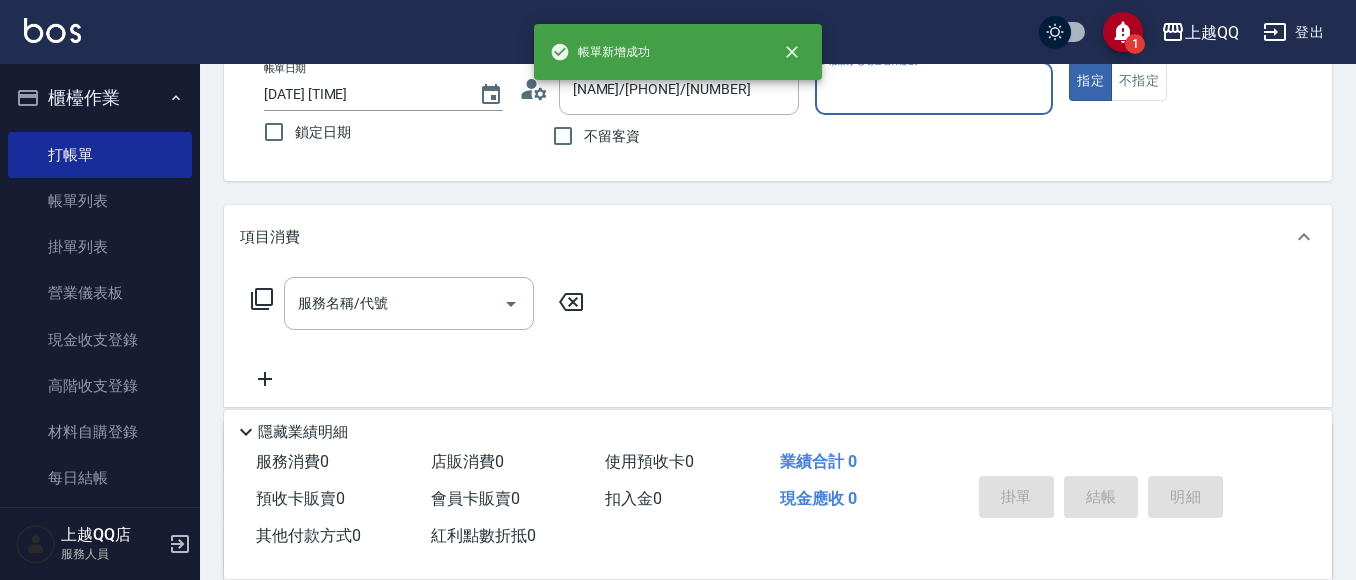 type on "孟穎-8" 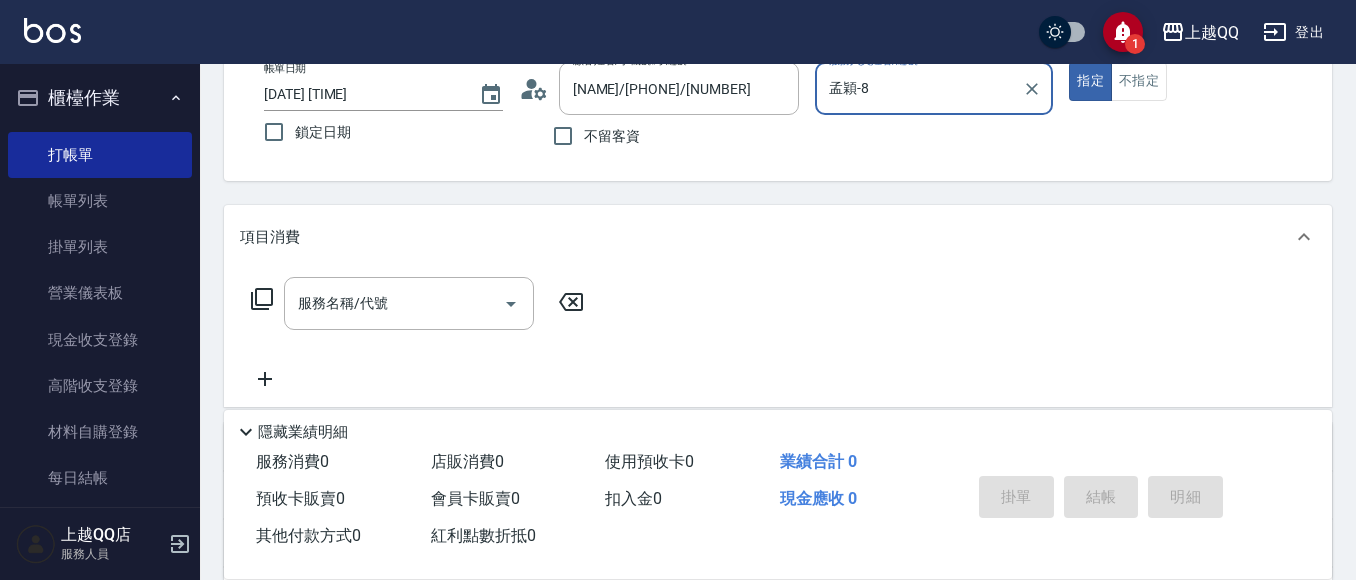 click 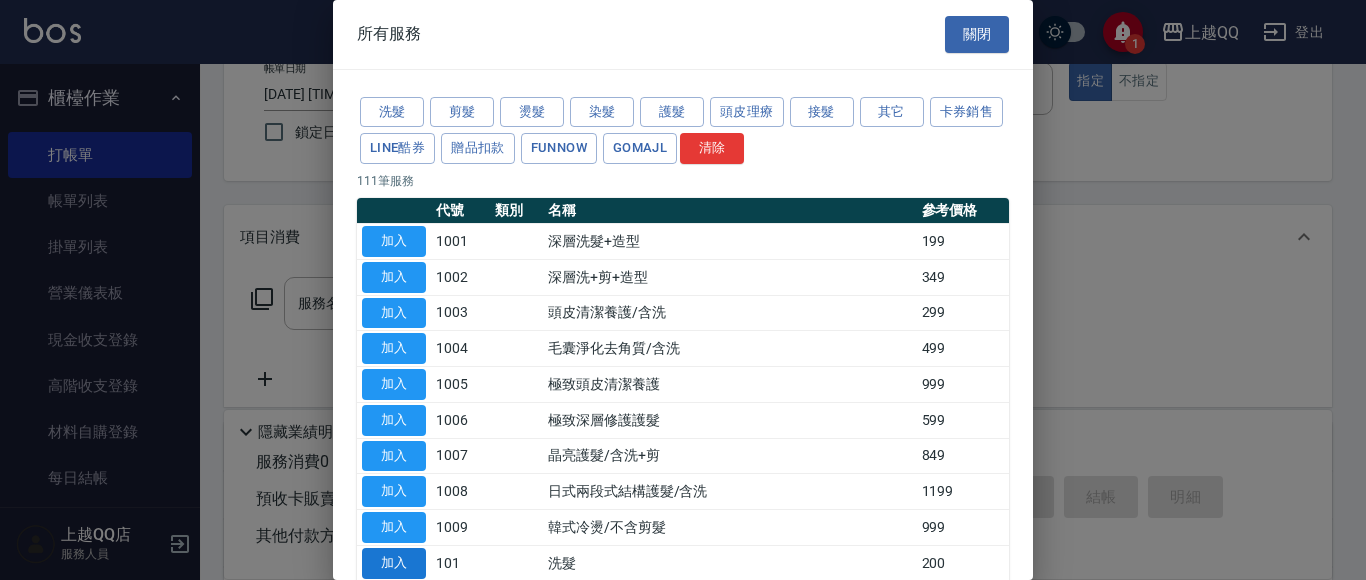 click on "加入" at bounding box center (394, 563) 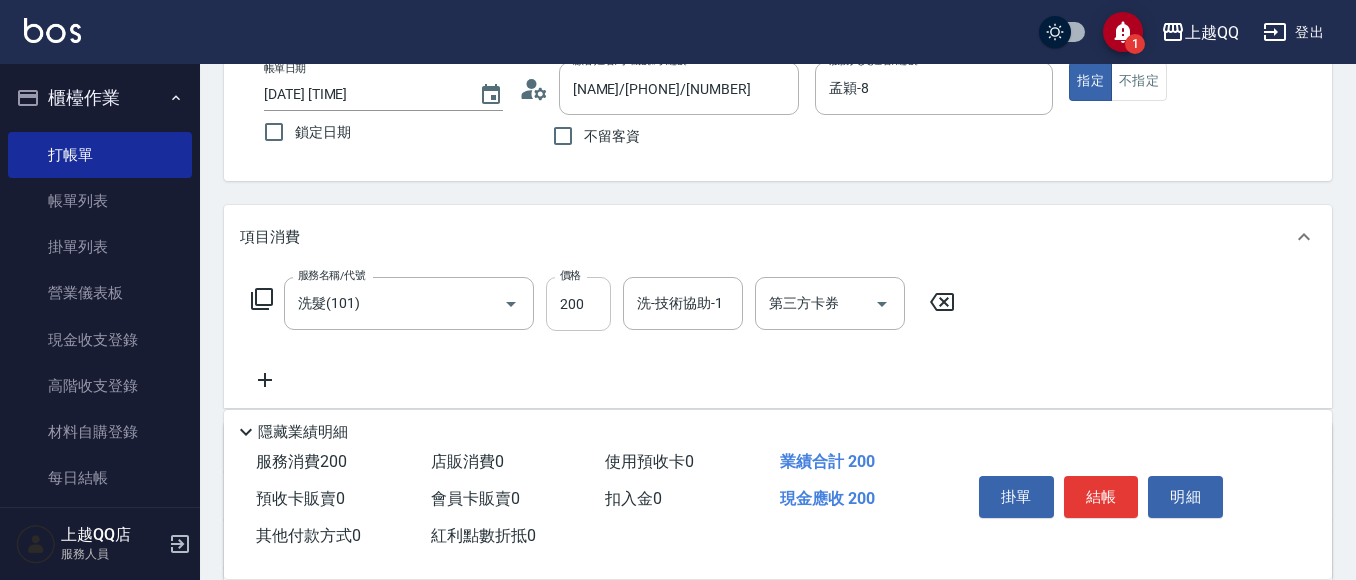 click on "200" at bounding box center [578, 304] 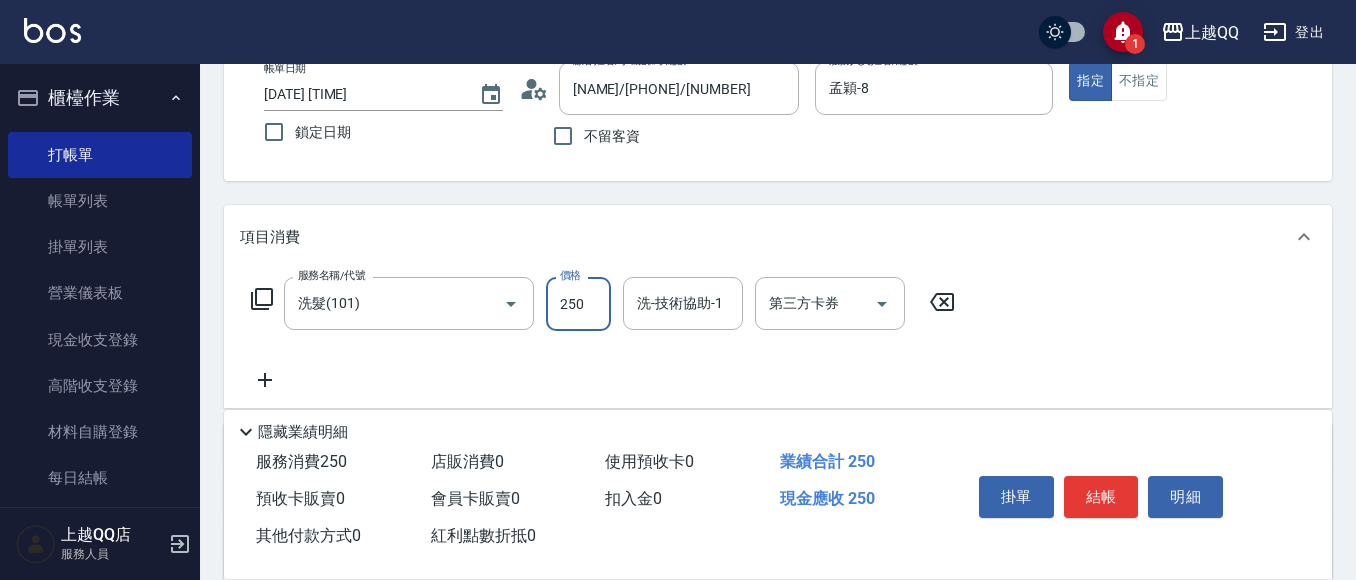 type on "250" 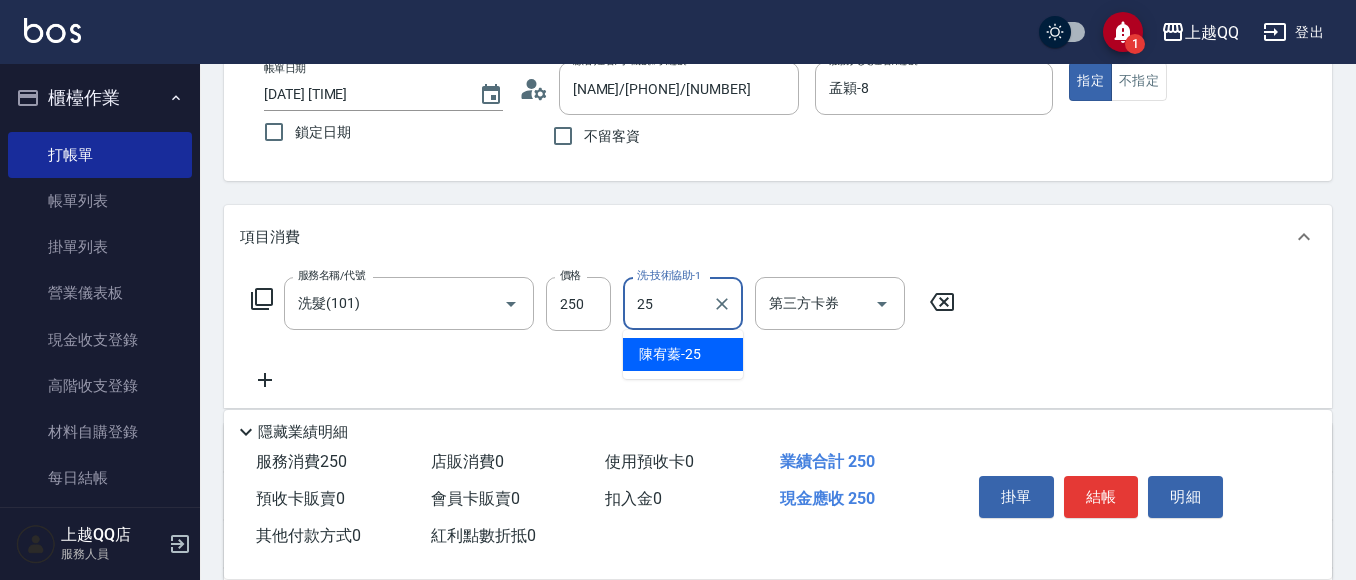 click on "[NAME] -[NUMBER]" at bounding box center (670, 354) 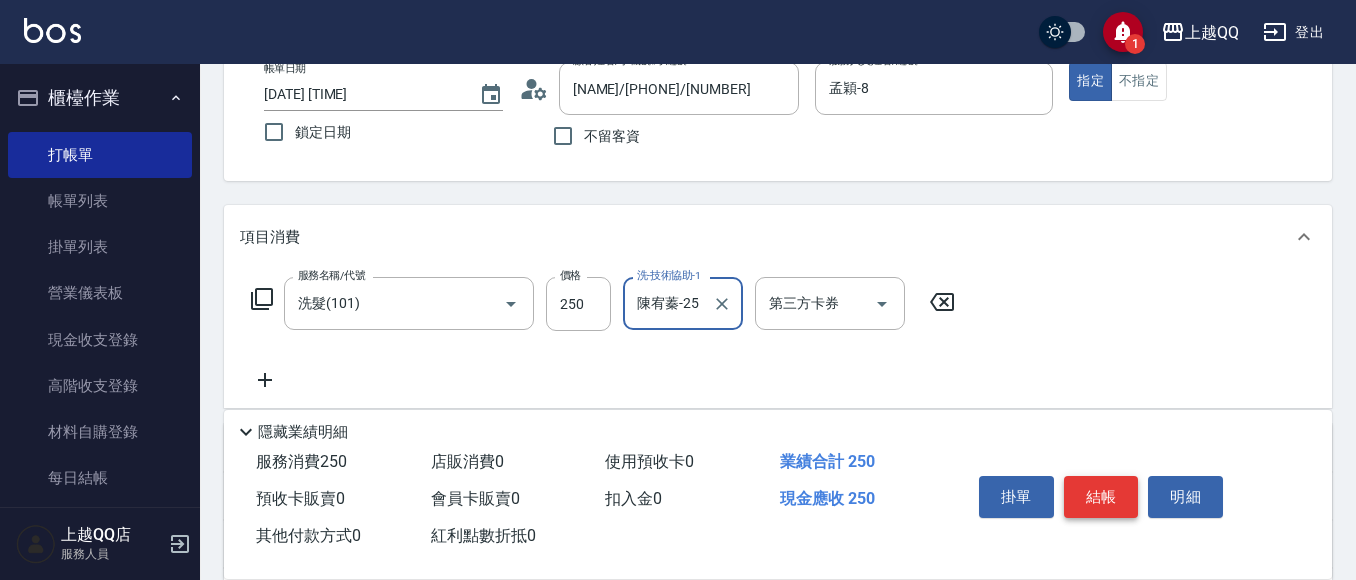 type on "陳宥蓁-25" 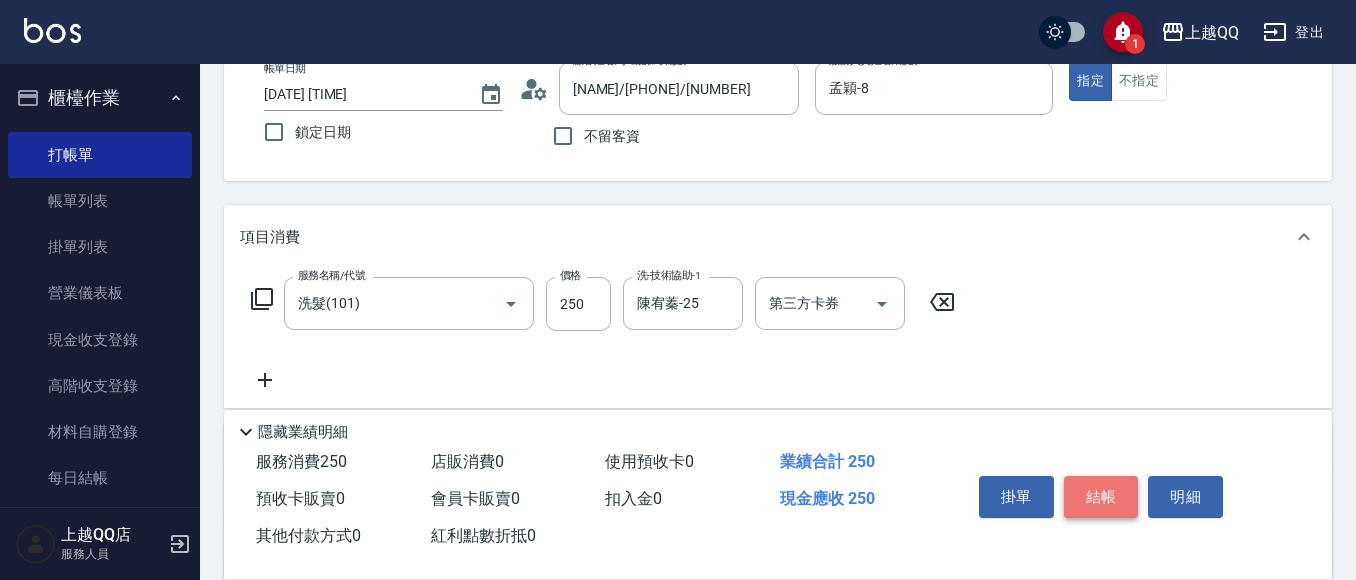 click on "結帳" at bounding box center [1101, 497] 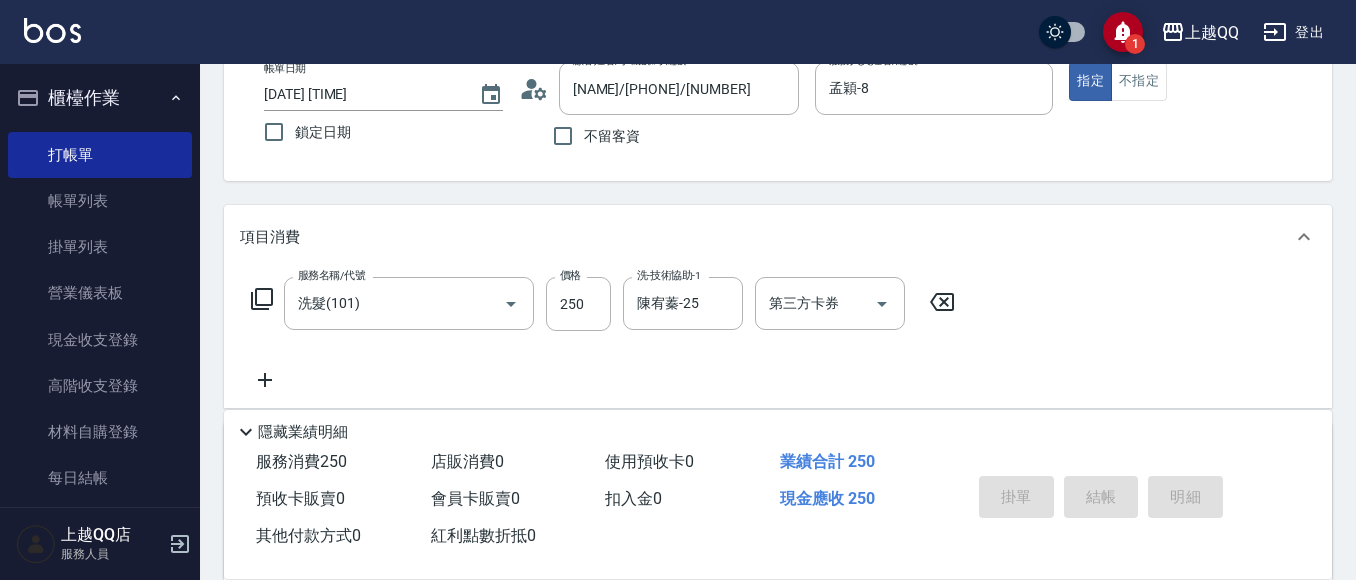 type 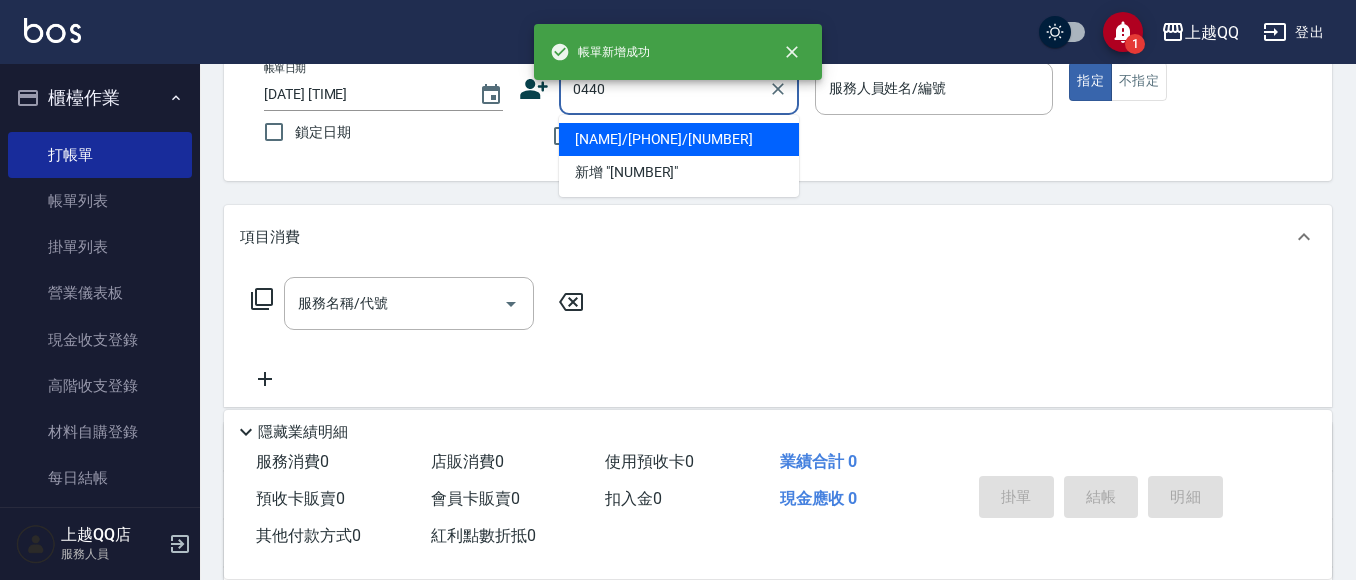 type on "[NAME]/[PHONE]/[NUMBER]" 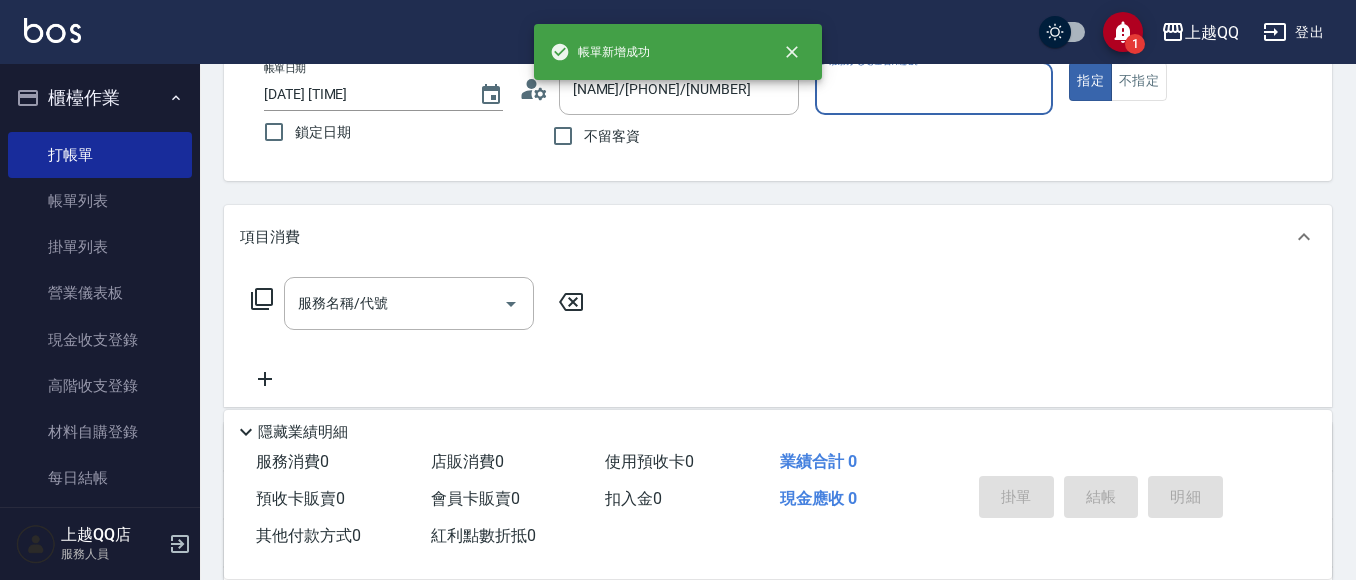 type on "孟穎-8" 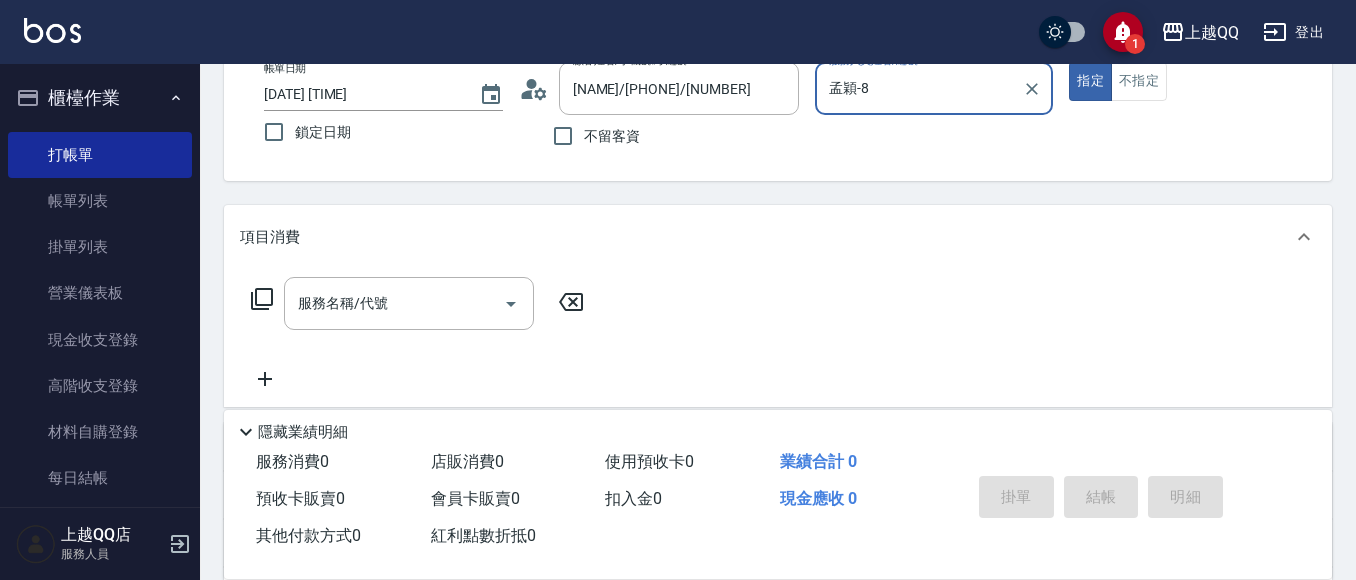 click on "服務名稱/代號 服務名稱/代號" at bounding box center [778, 338] 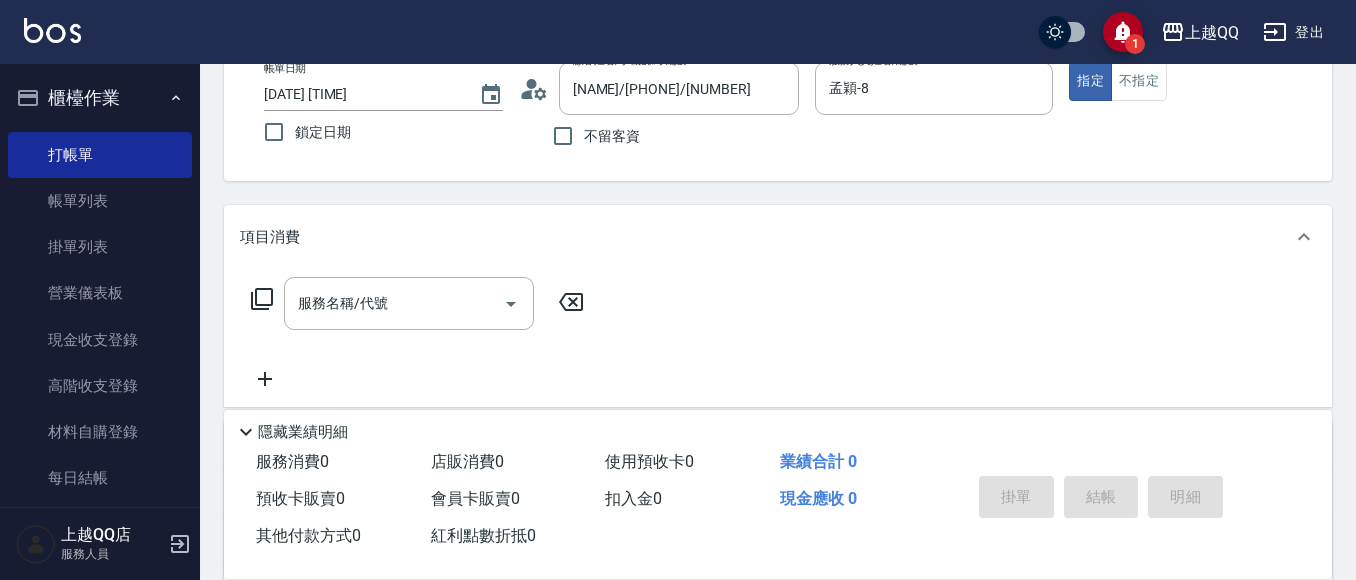 click 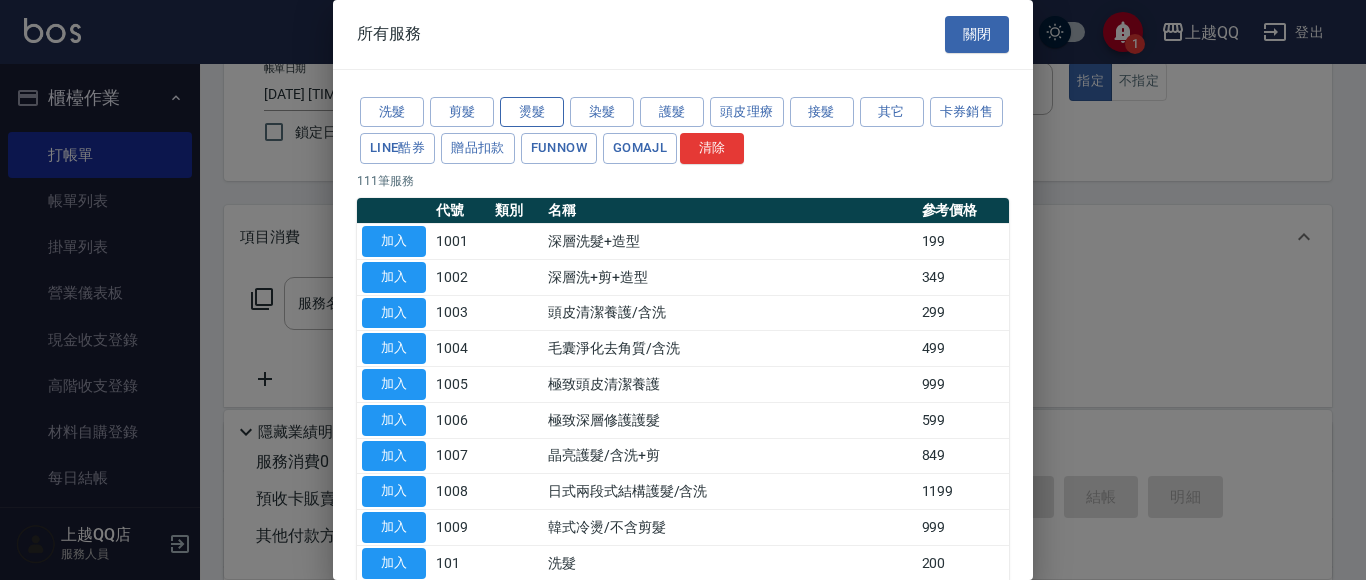 click on "燙髮" at bounding box center (532, 112) 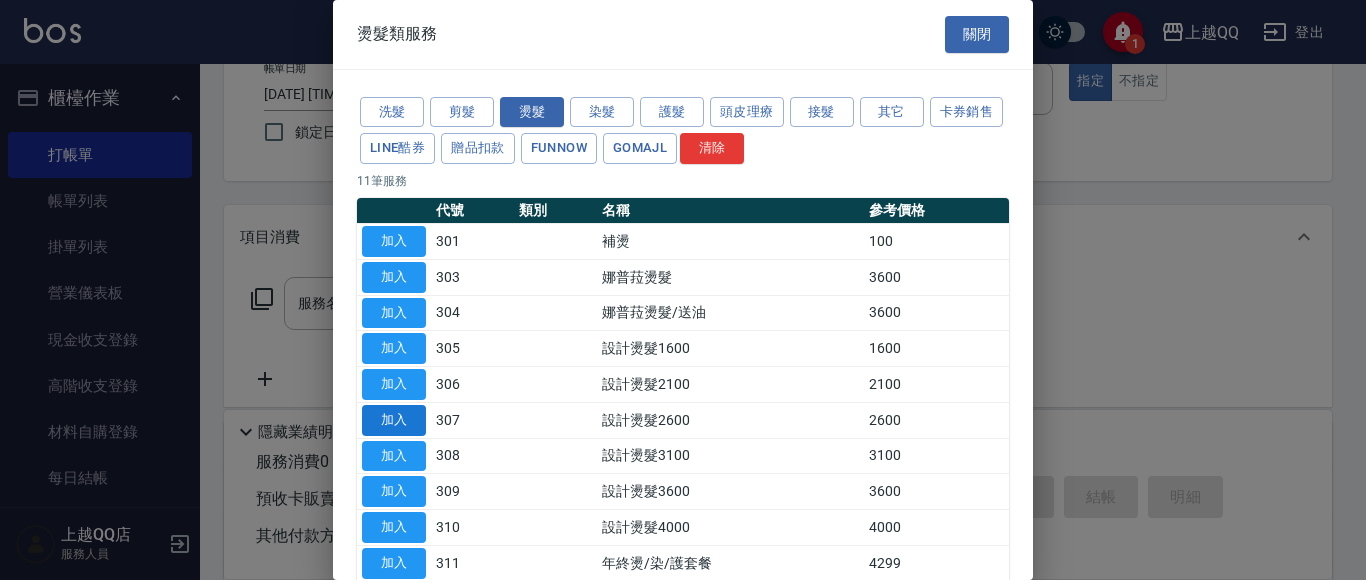click on "加入" at bounding box center [394, 420] 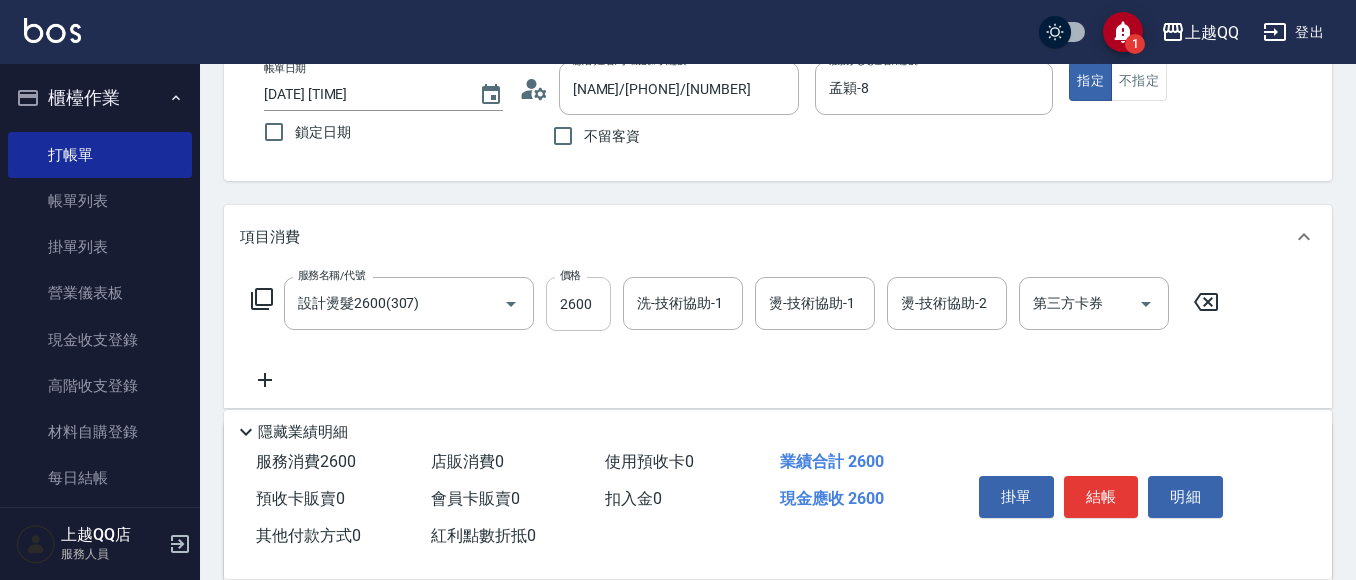 click on "2600" at bounding box center [578, 304] 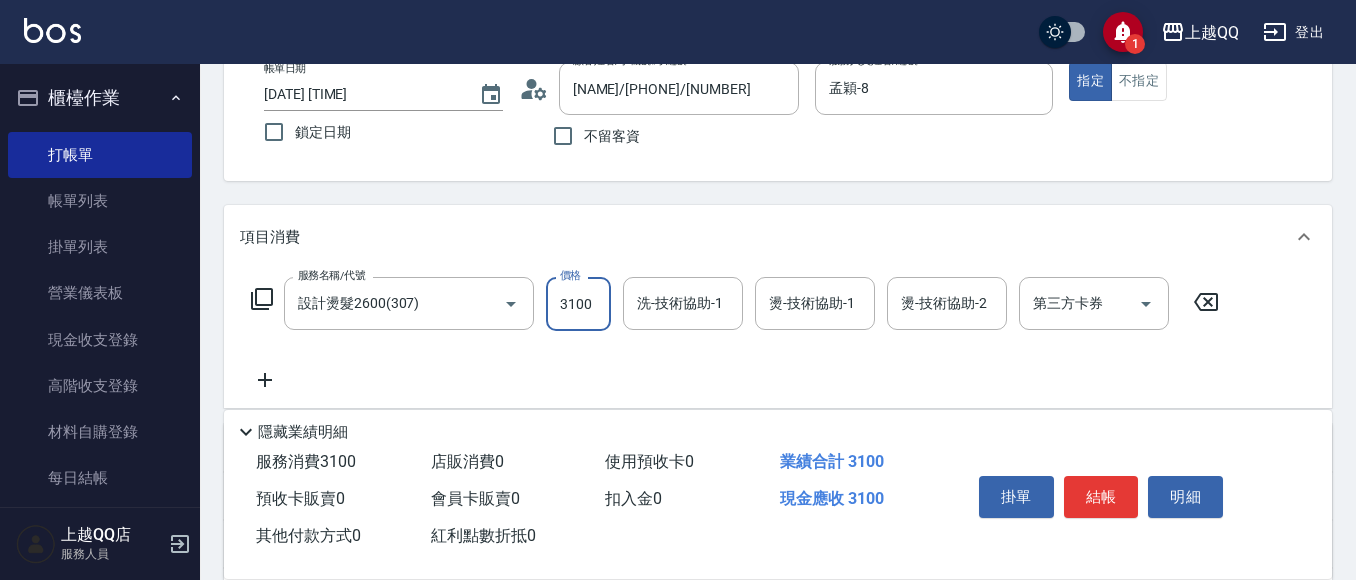 type on "3100" 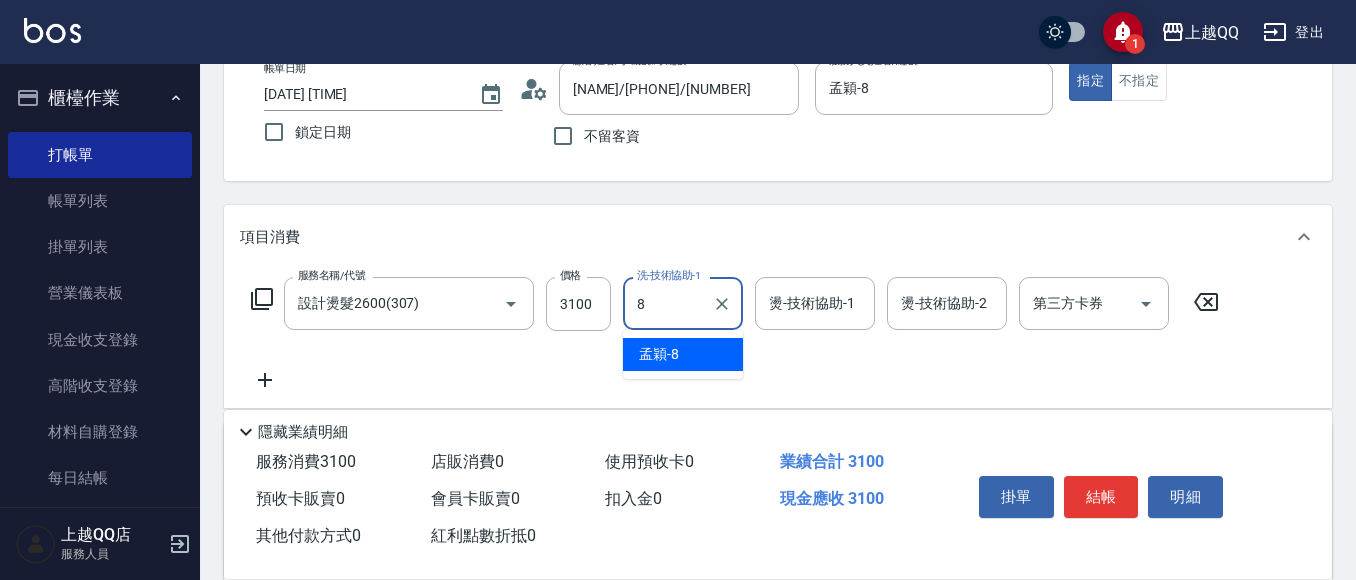 click on "孟穎 -8" at bounding box center (683, 354) 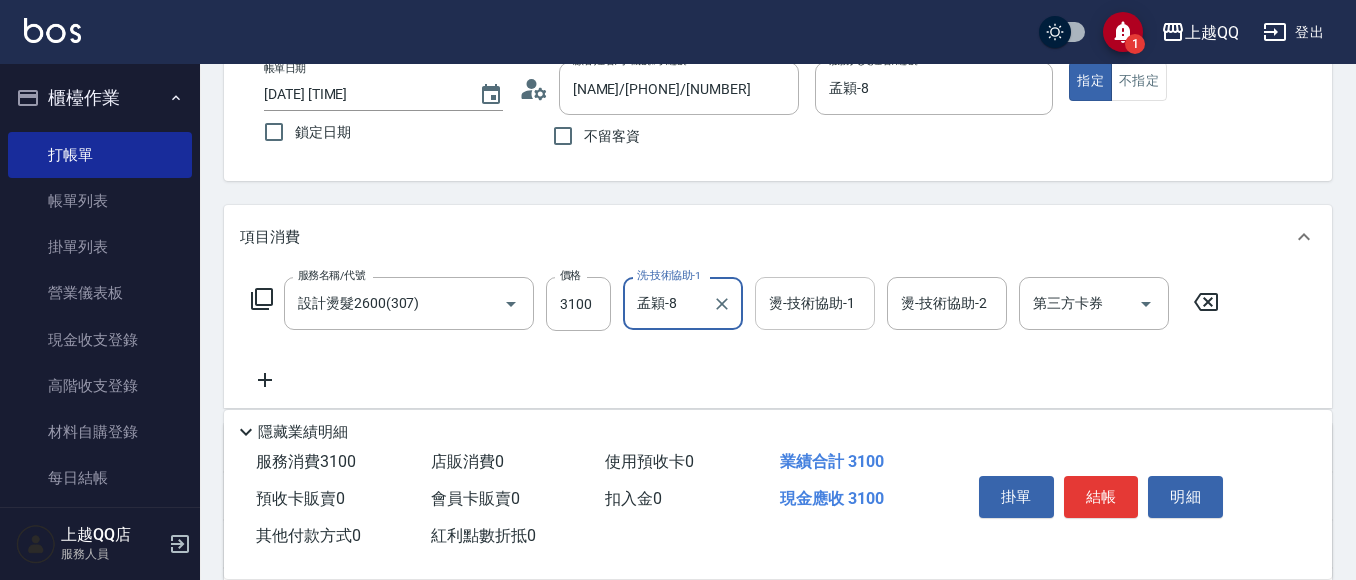 type on "孟穎-8" 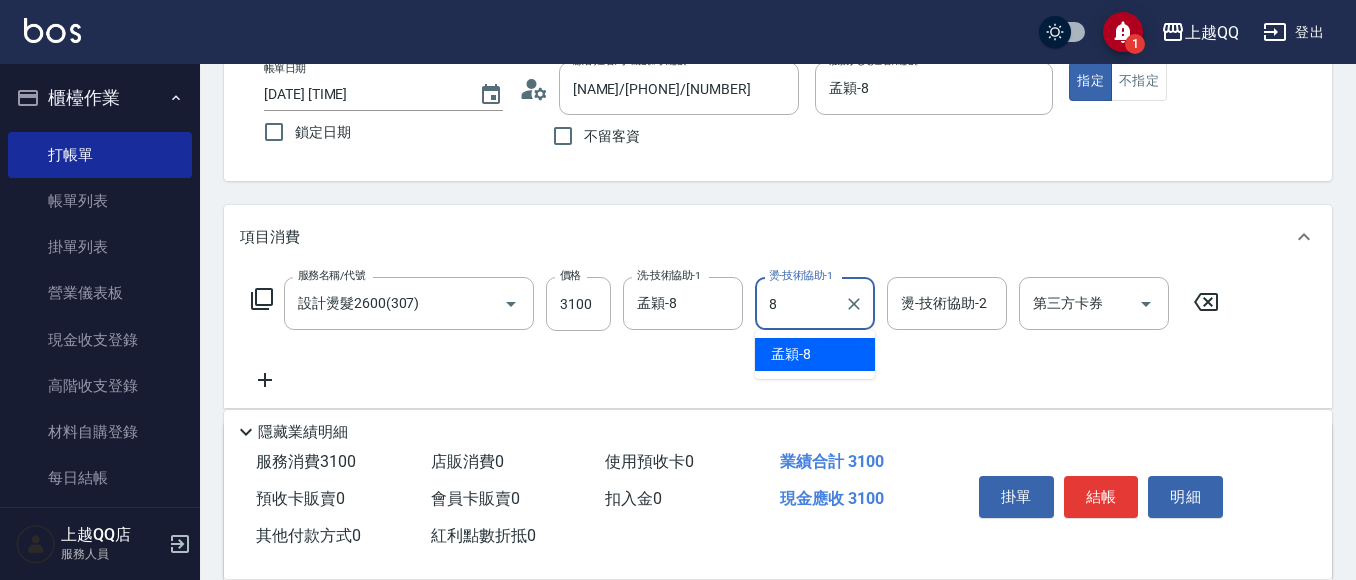 click on "孟穎 -8" at bounding box center (815, 354) 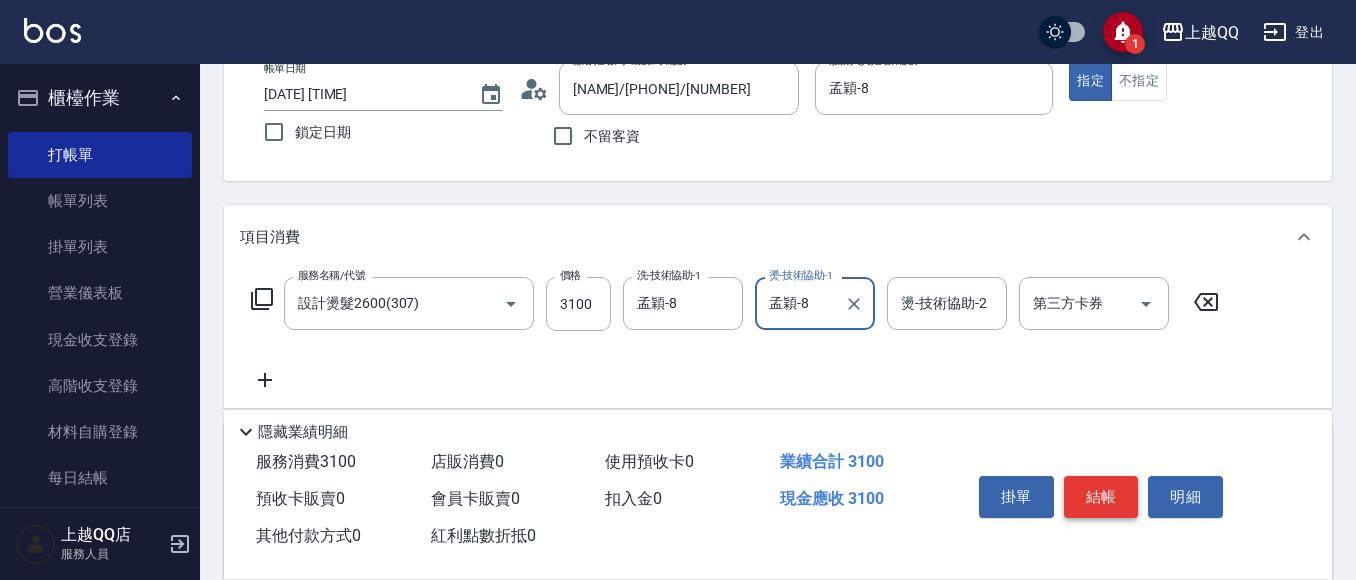 type on "孟穎-8" 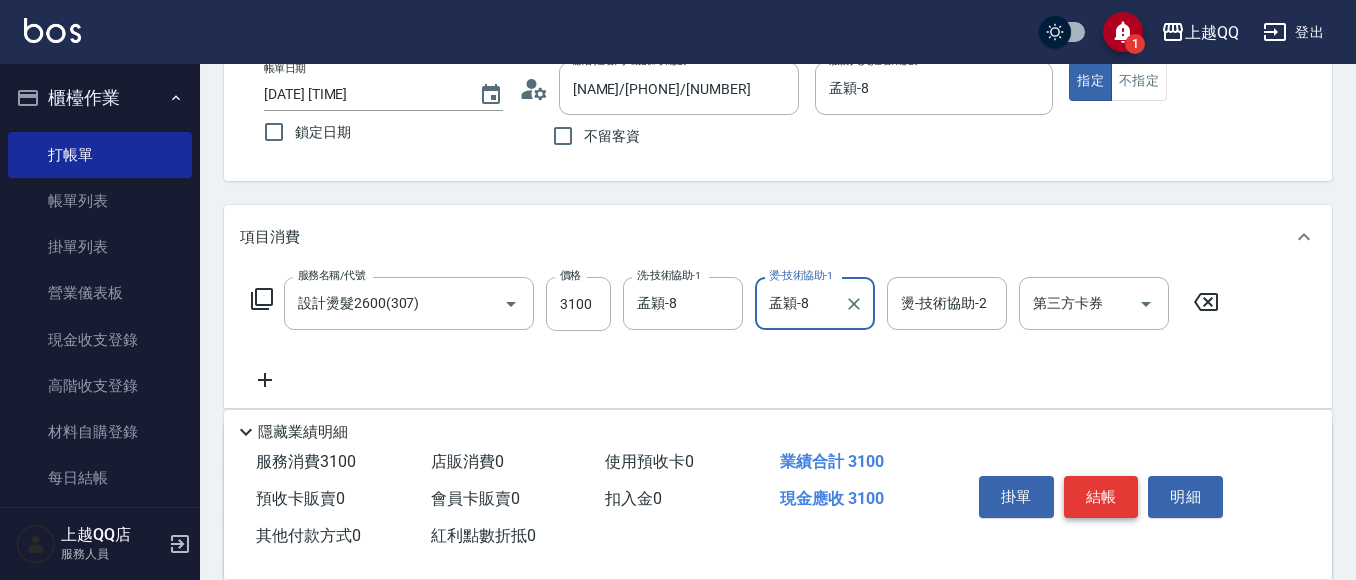 click on "結帳" at bounding box center [1101, 497] 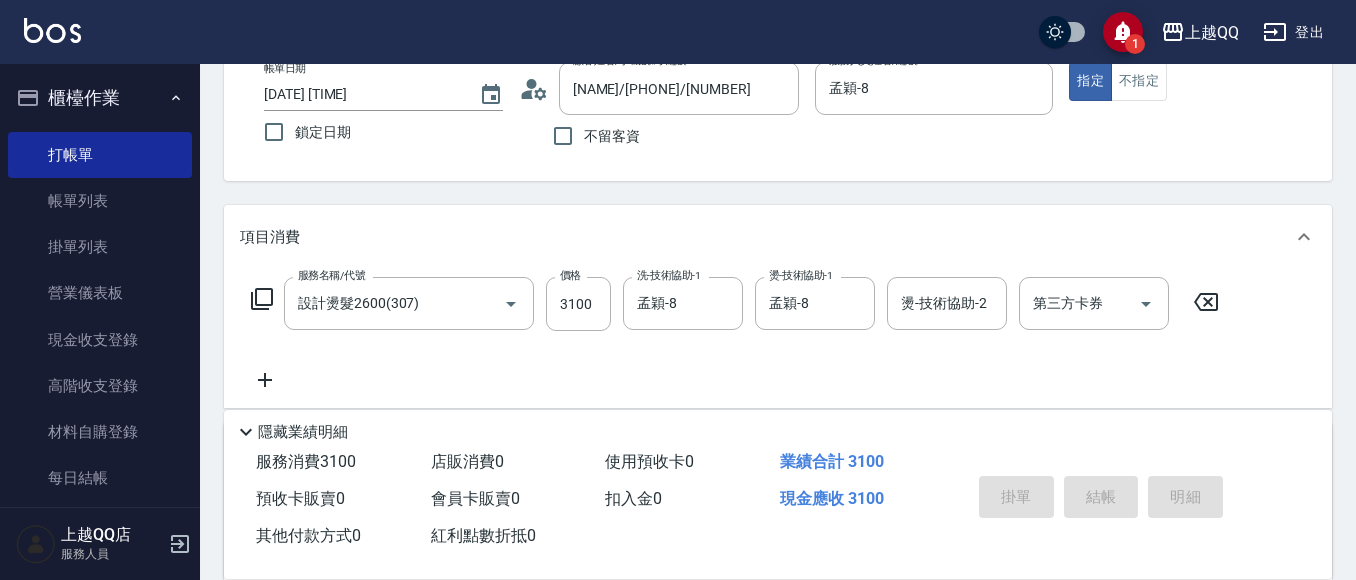 type on "2025/08/09 14:32" 